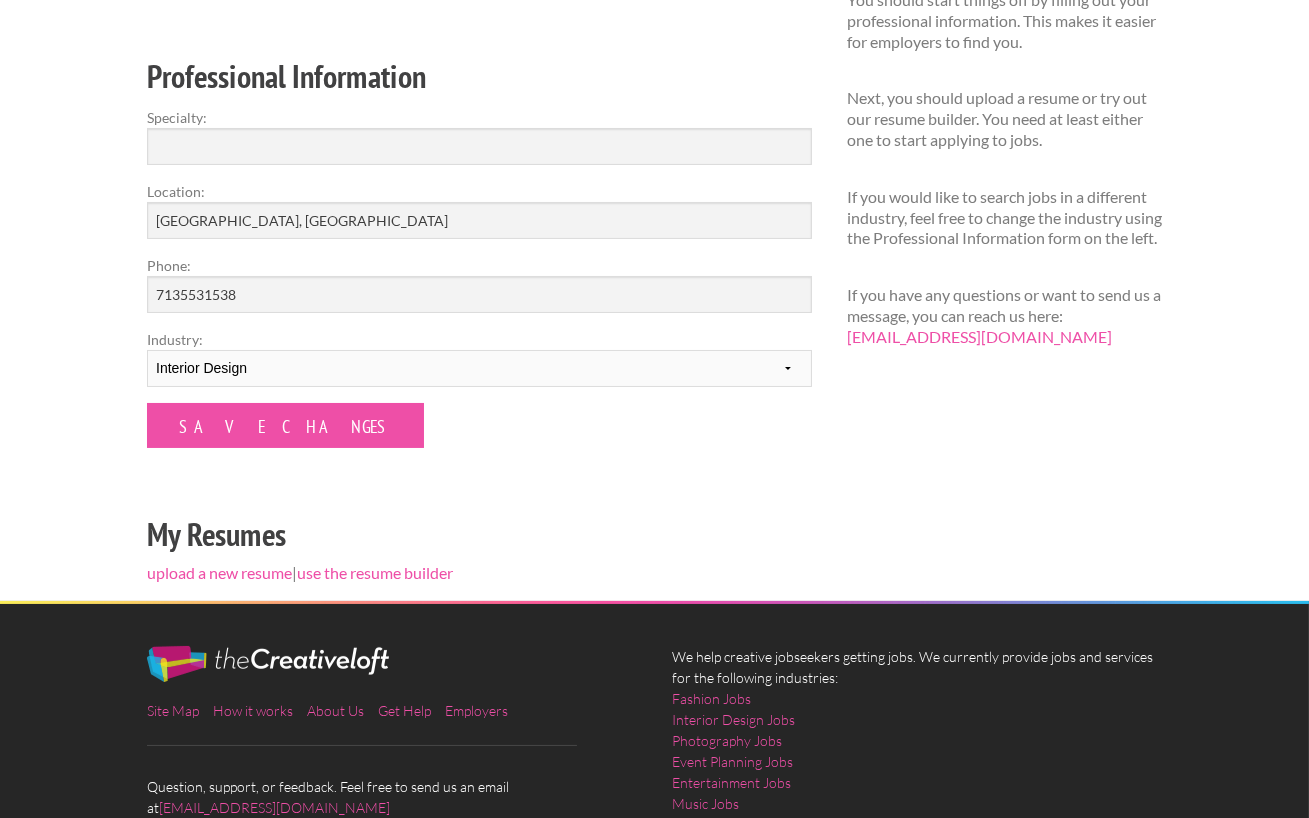scroll, scrollTop: 276, scrollLeft: 0, axis: vertical 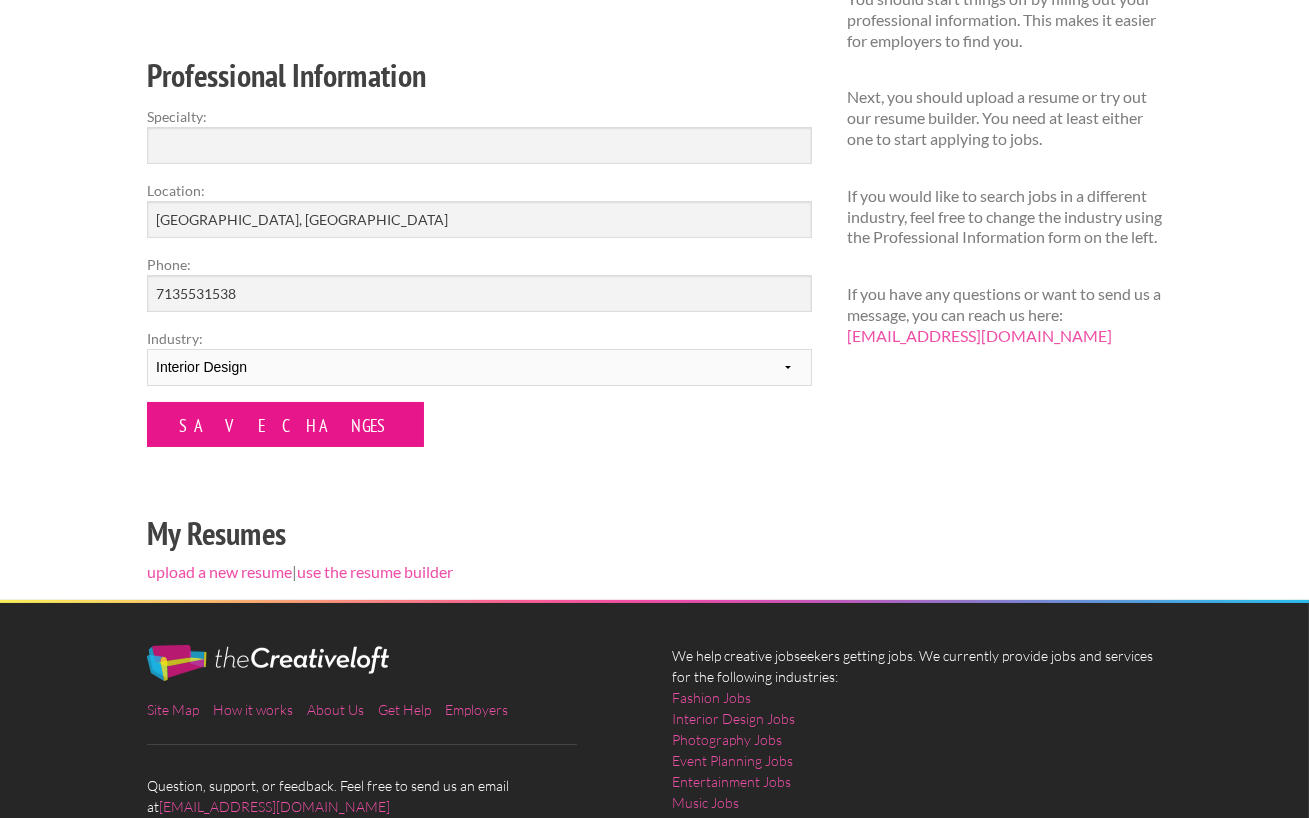 click on "Save Changes" at bounding box center [285, 424] 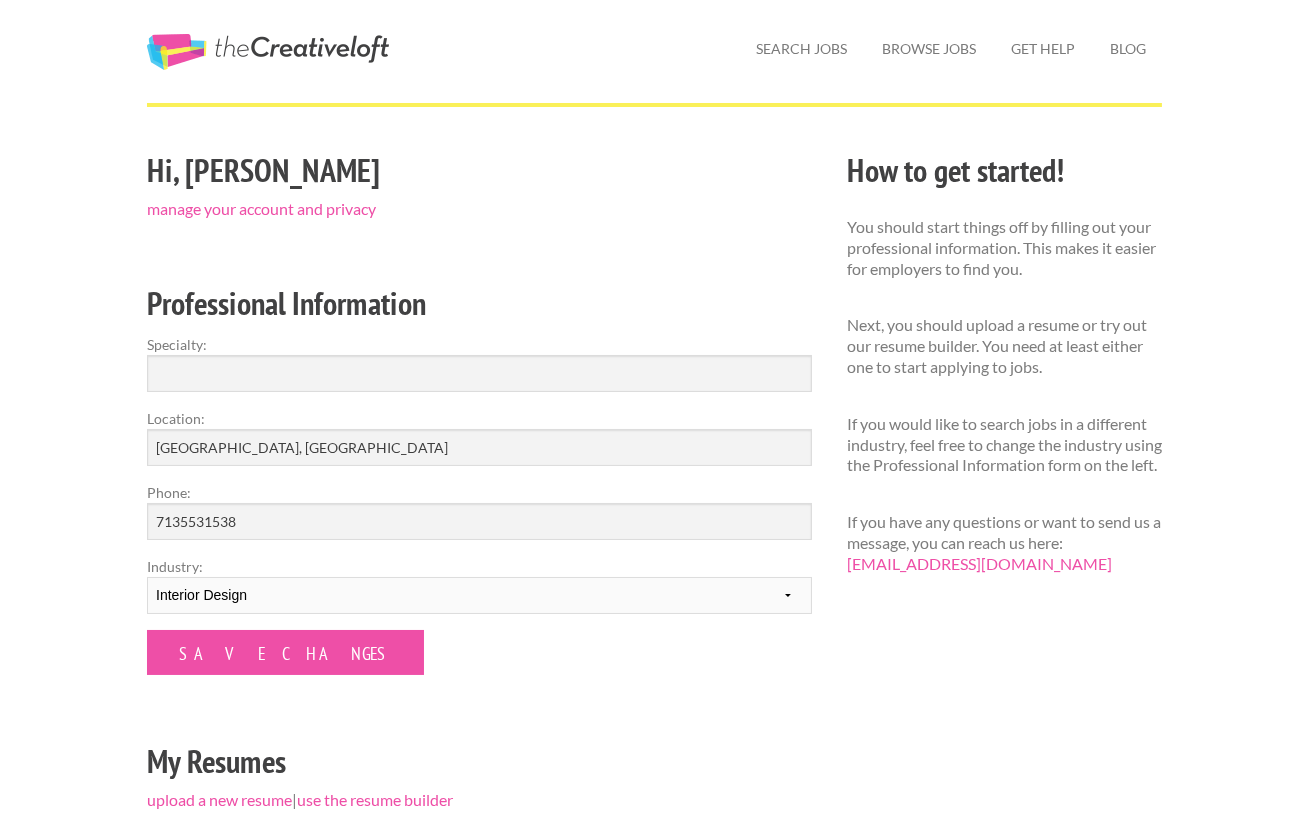 scroll, scrollTop: 52, scrollLeft: 0, axis: vertical 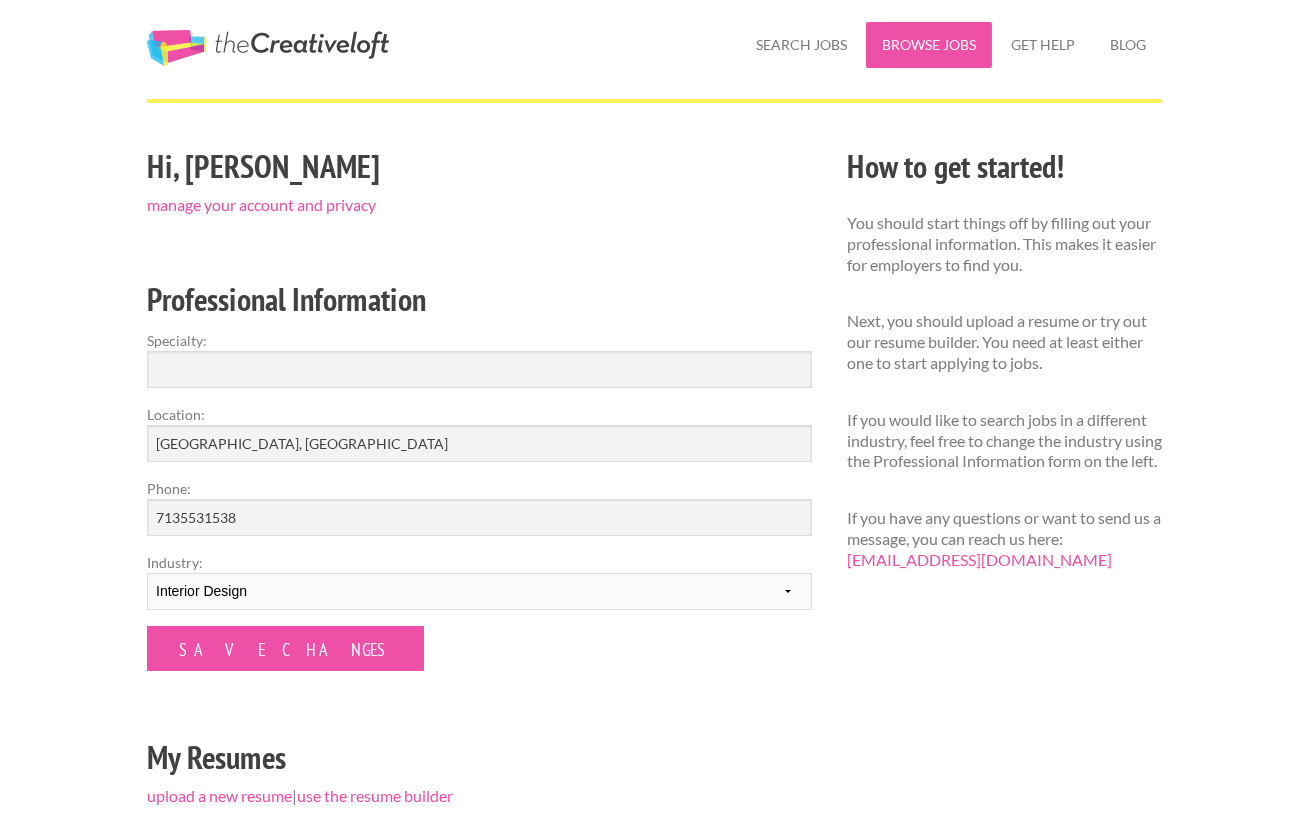 click on "Browse Jobs" at bounding box center [929, 45] 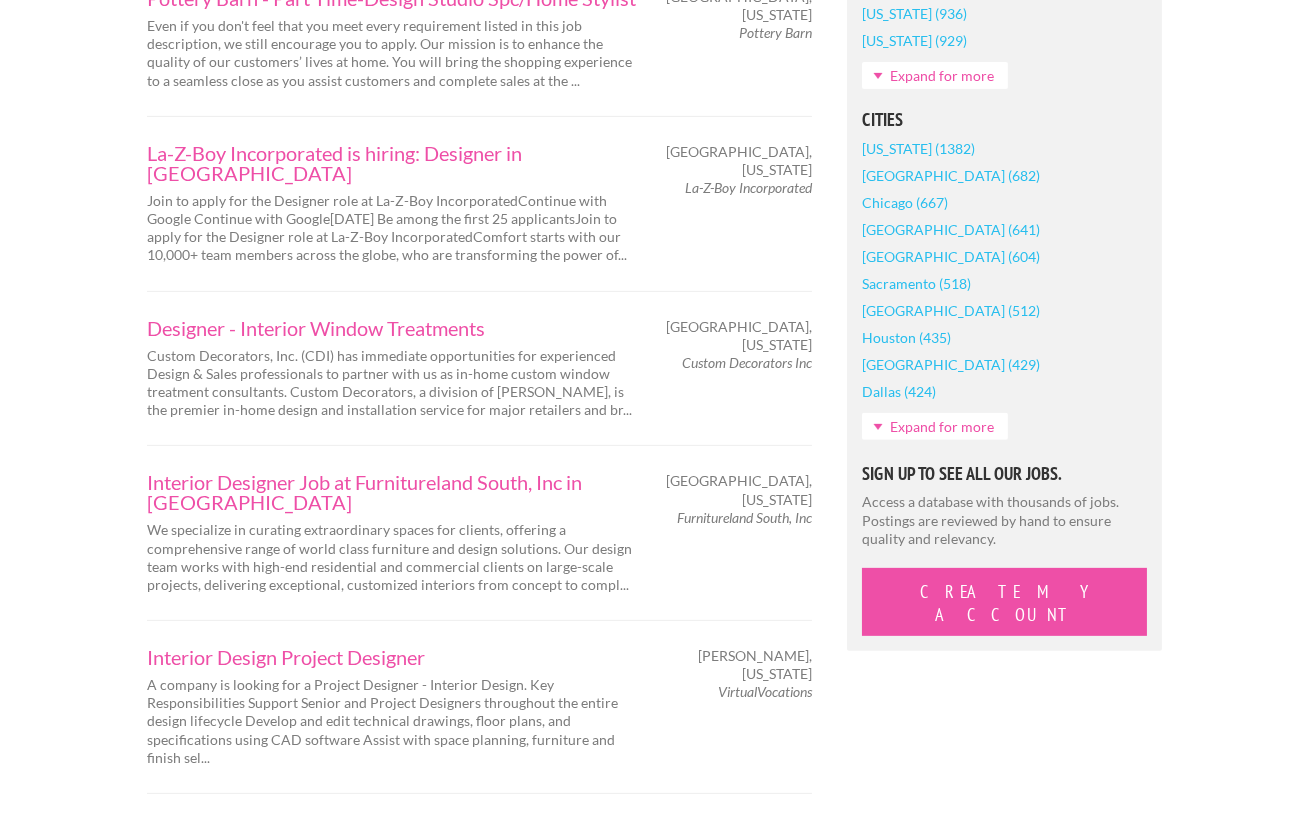 scroll, scrollTop: 1541, scrollLeft: 0, axis: vertical 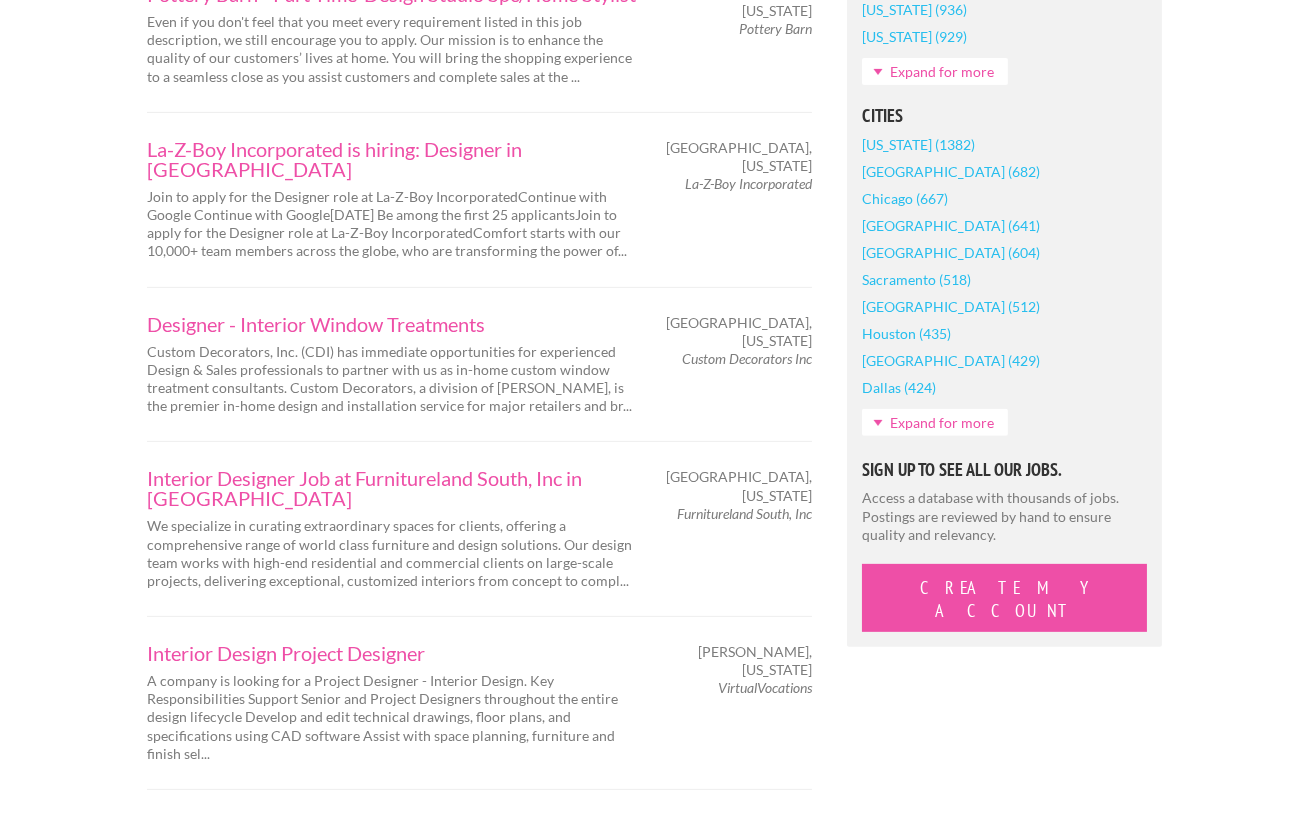 click on "Houston (435)" at bounding box center (906, 333) 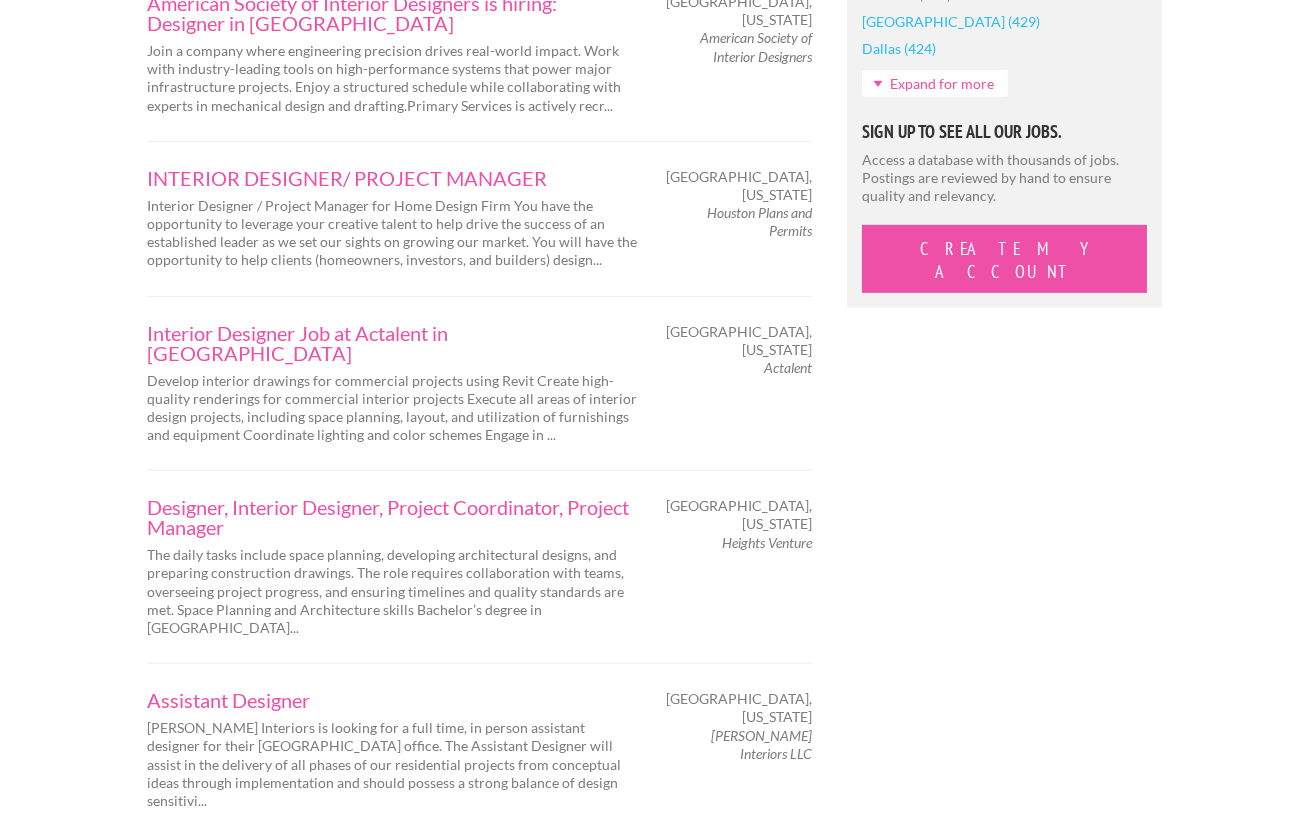 scroll, scrollTop: 2127, scrollLeft: 0, axis: vertical 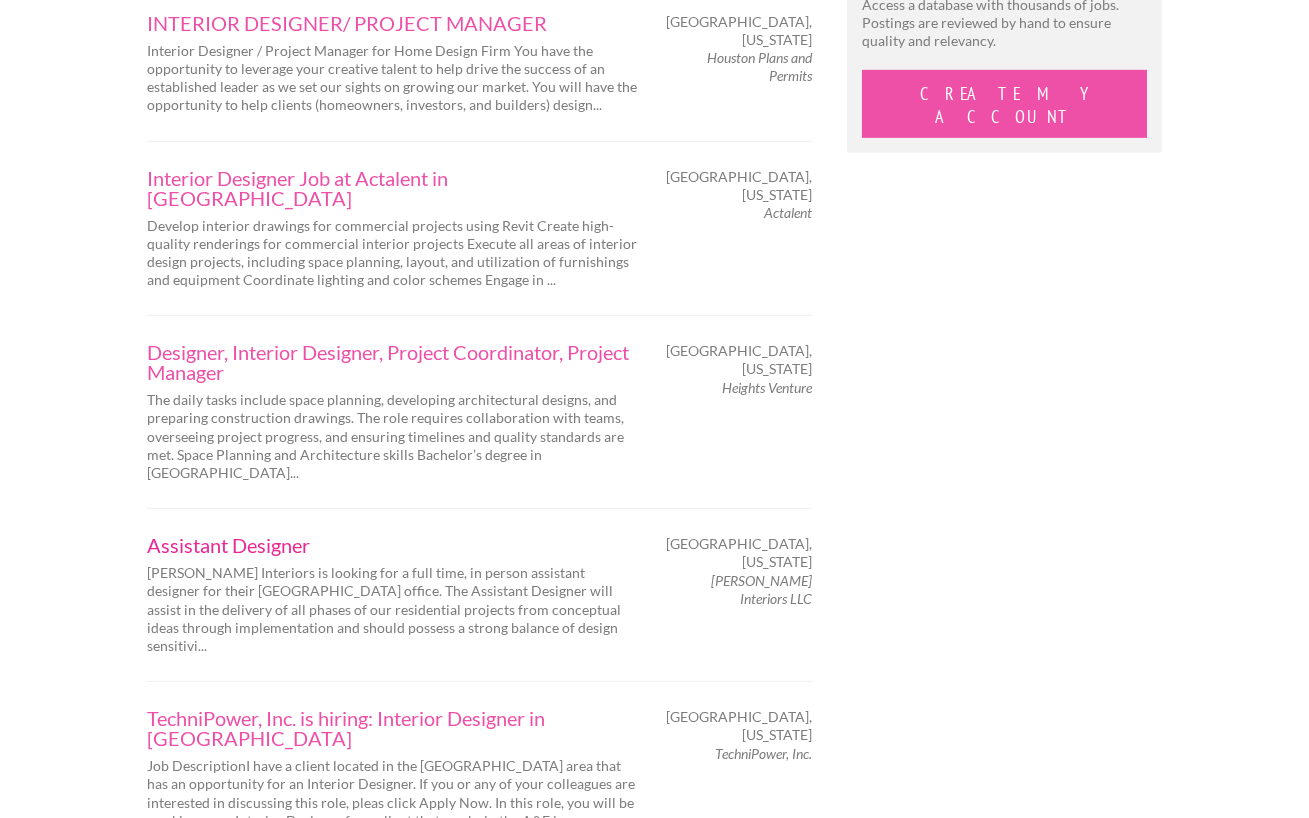 click on "Assistant Designer" at bounding box center (392, 545) 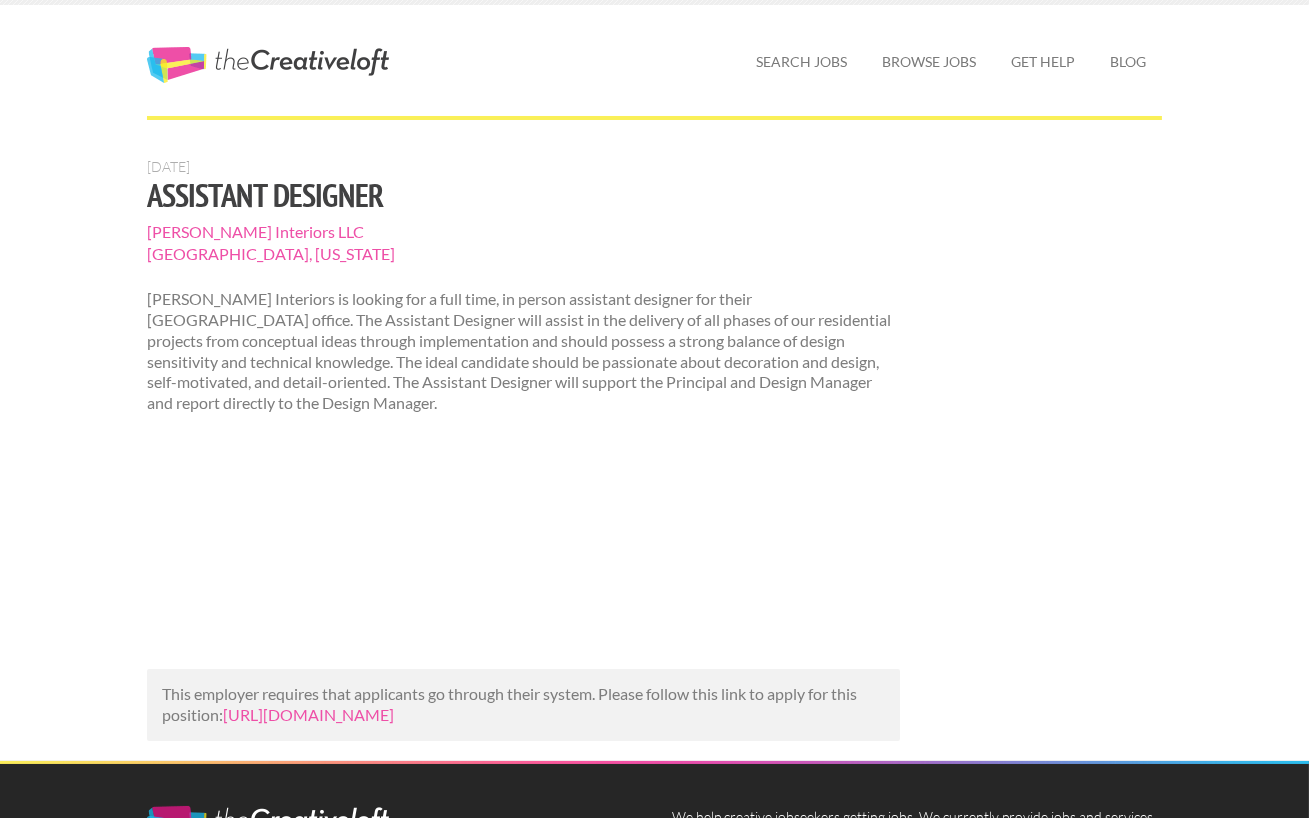scroll, scrollTop: 0, scrollLeft: 0, axis: both 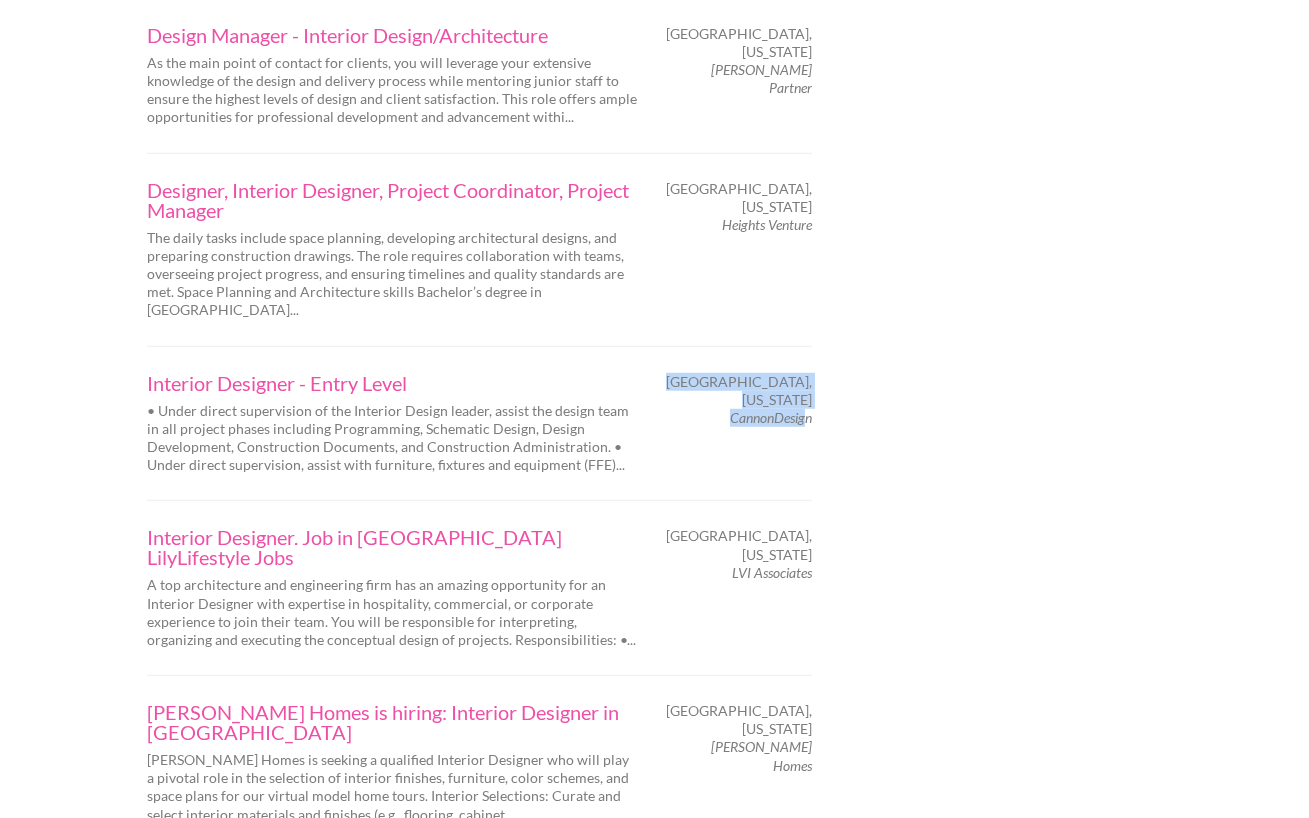 drag, startPoint x: 744, startPoint y: 458, endPoint x: 842, endPoint y: 459, distance: 98.005104 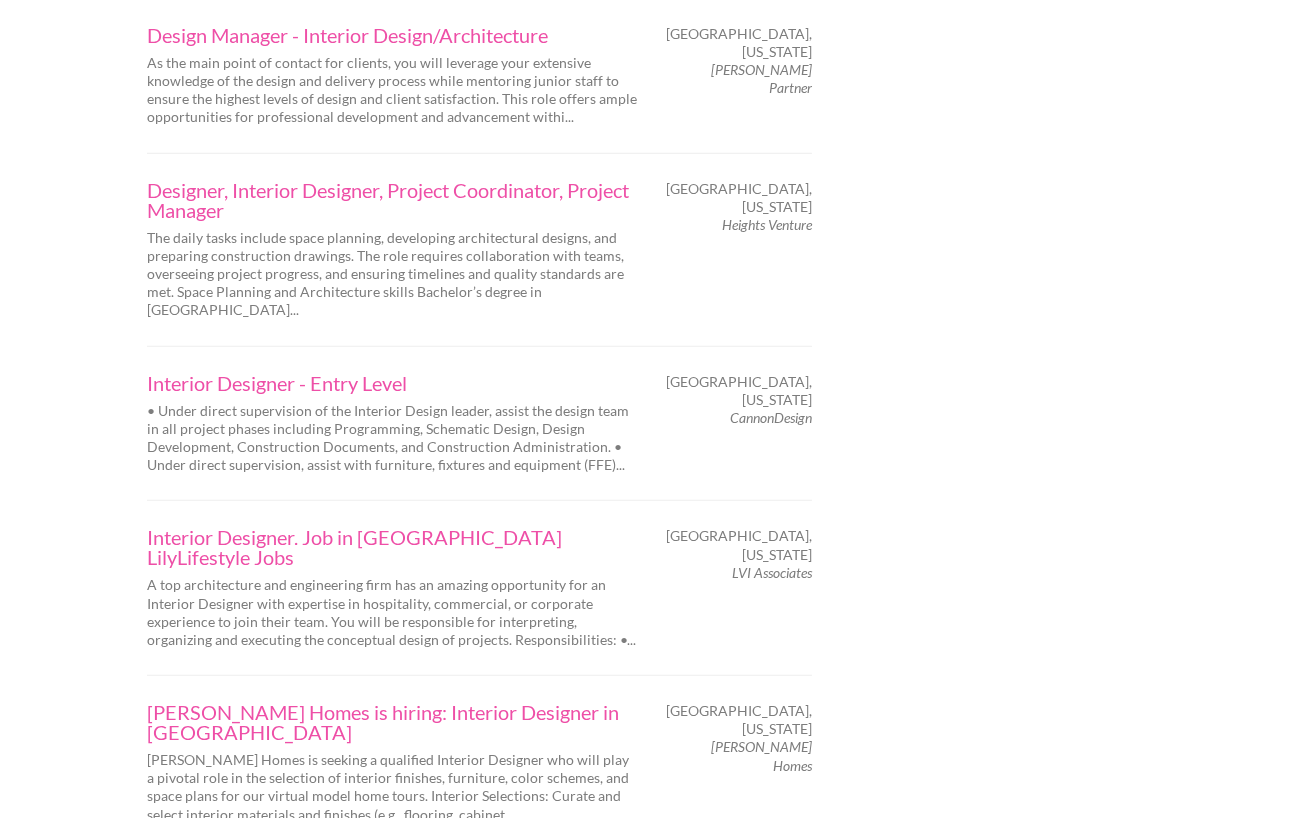 click on "Houston, Texas
CannonDesign" at bounding box center (742, 400) 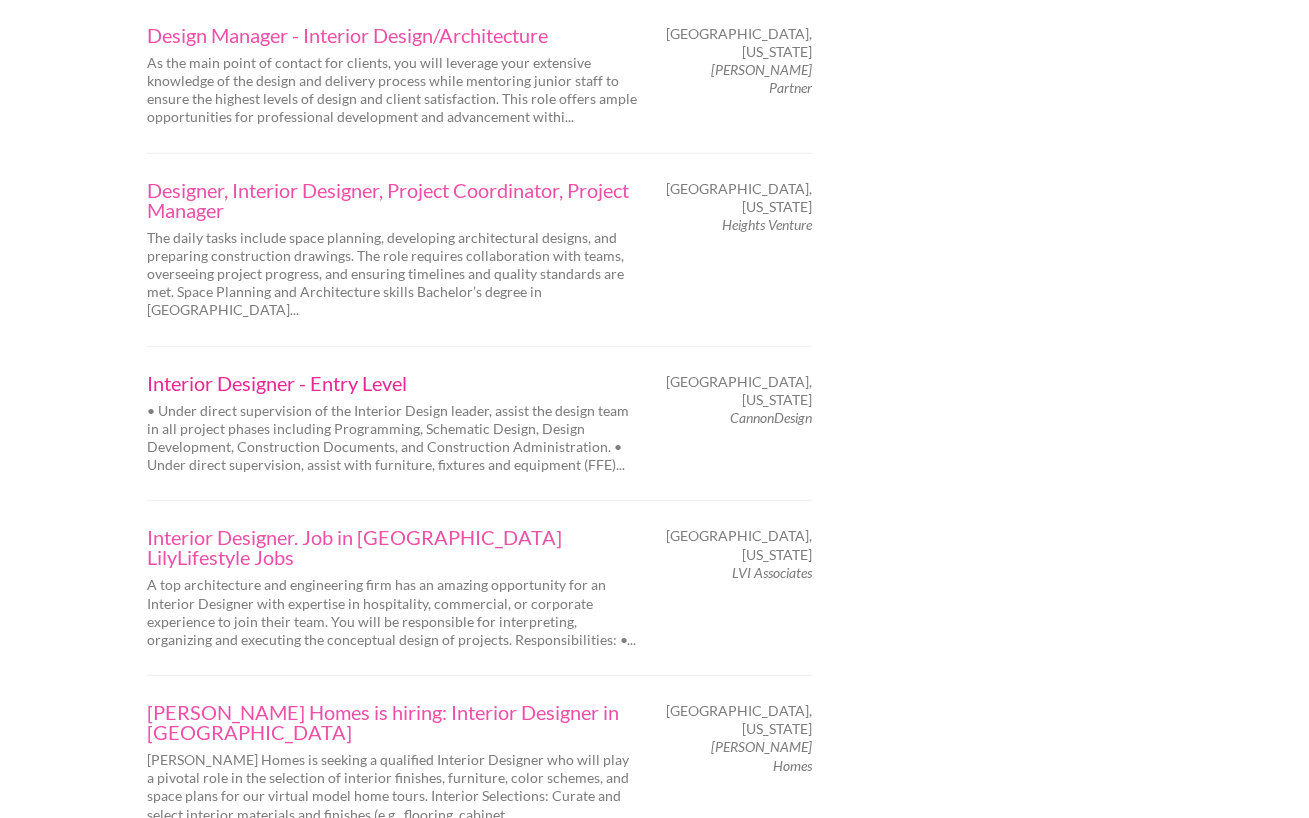 click on "Interior Designer - Entry Level" at bounding box center (392, 383) 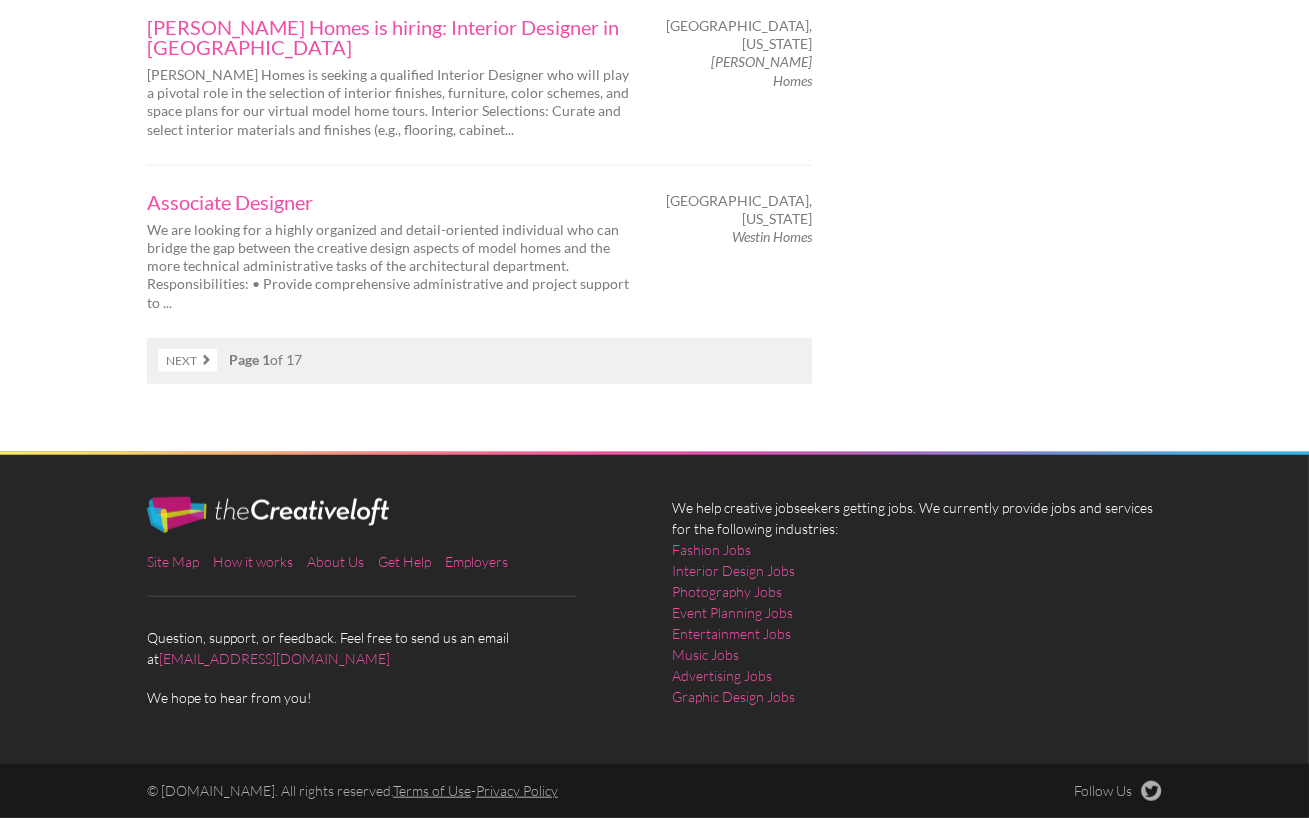 scroll, scrollTop: 3709, scrollLeft: 0, axis: vertical 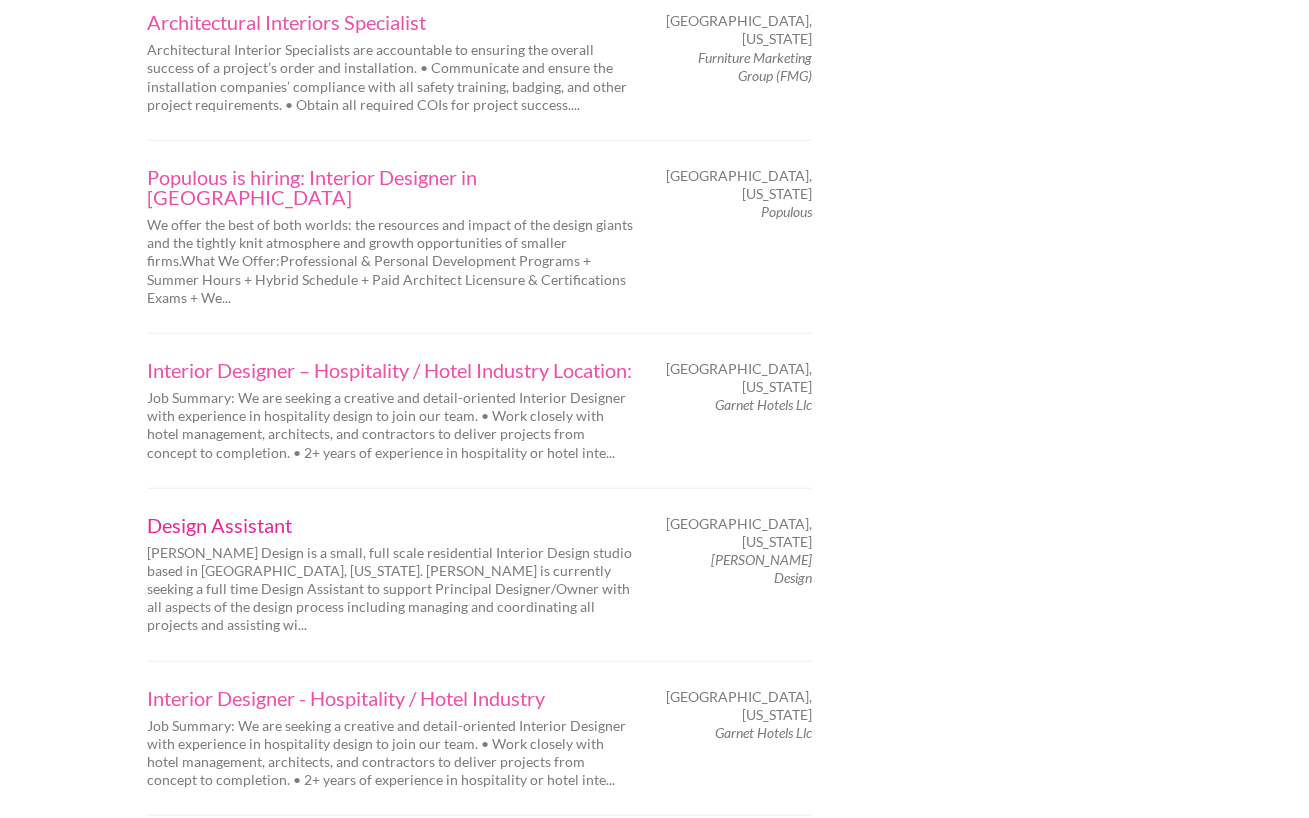 click on "Design Assistant" at bounding box center (392, 525) 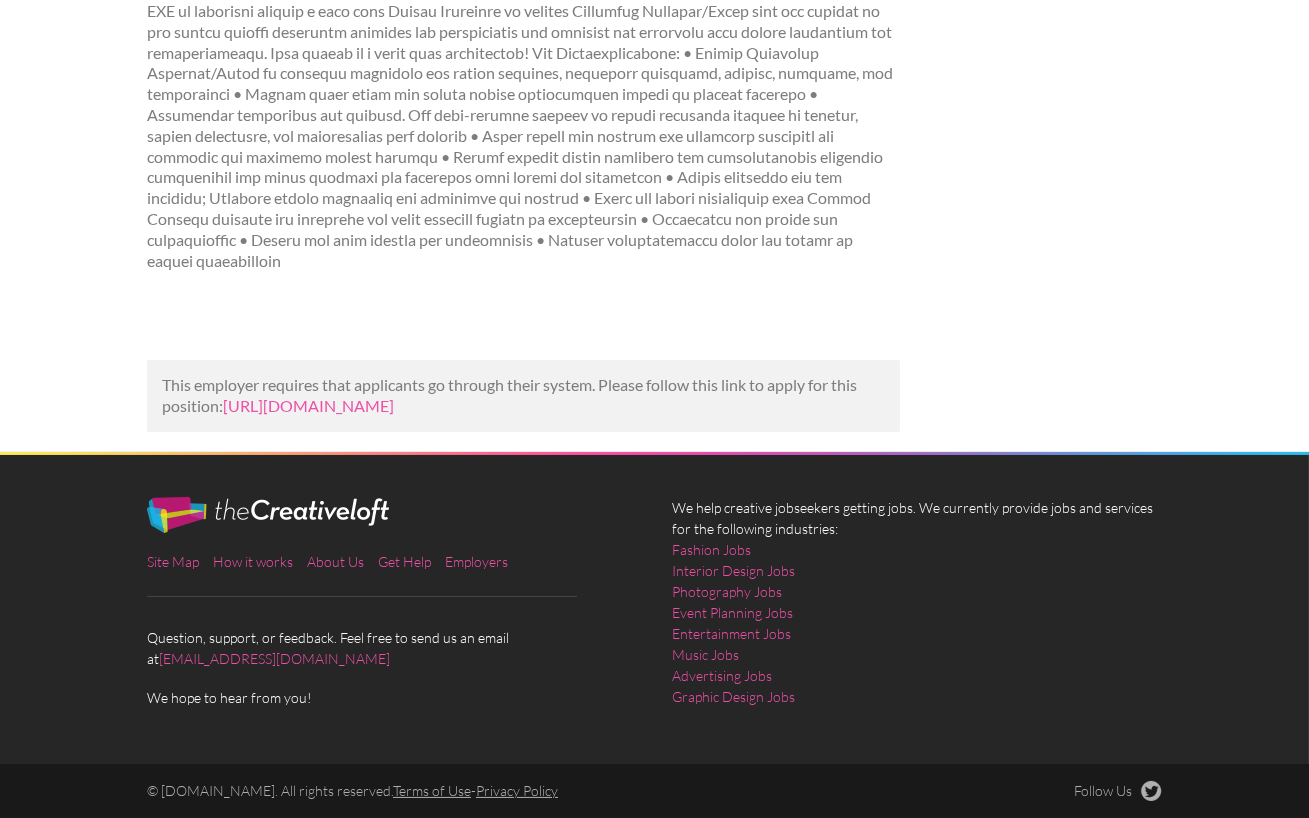 scroll, scrollTop: 380, scrollLeft: 0, axis: vertical 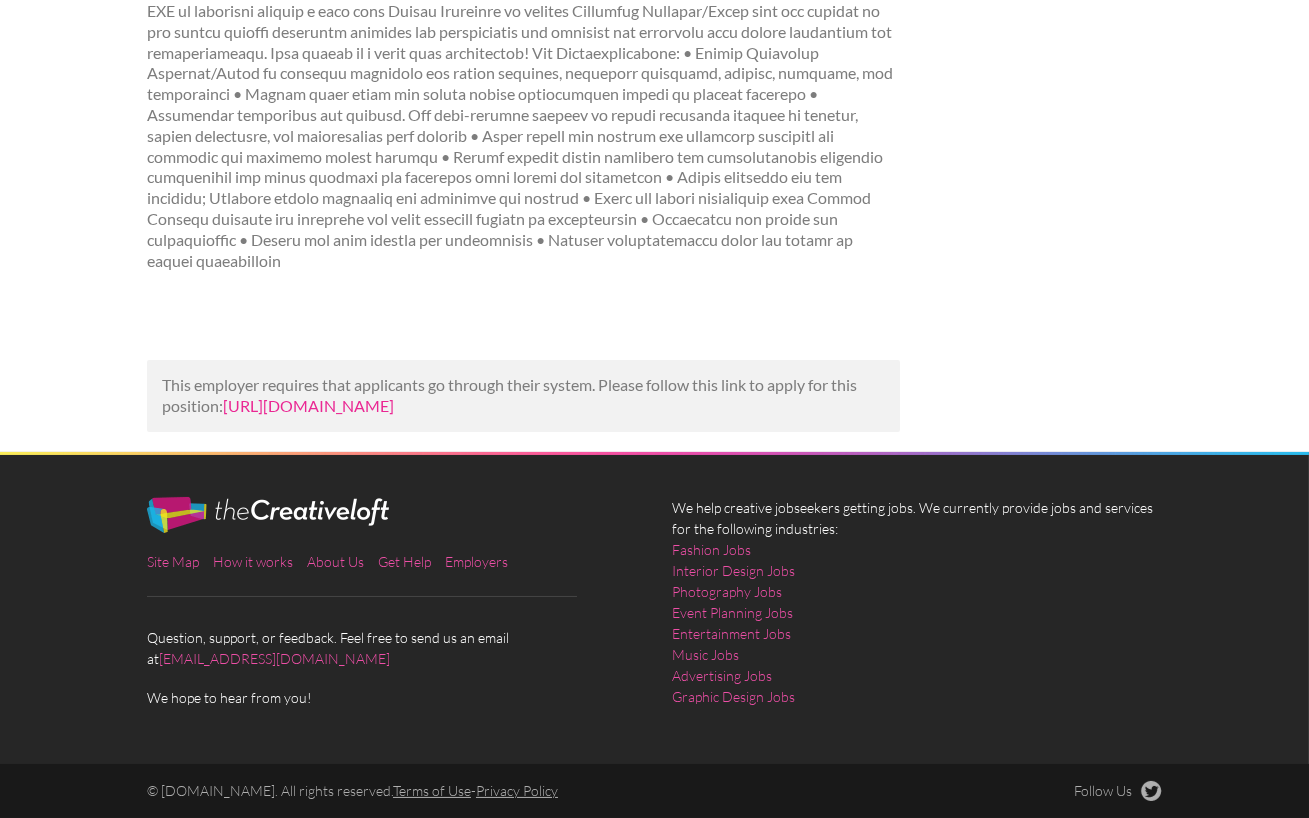 click on "[URL][DOMAIN_NAME]" at bounding box center [308, 405] 